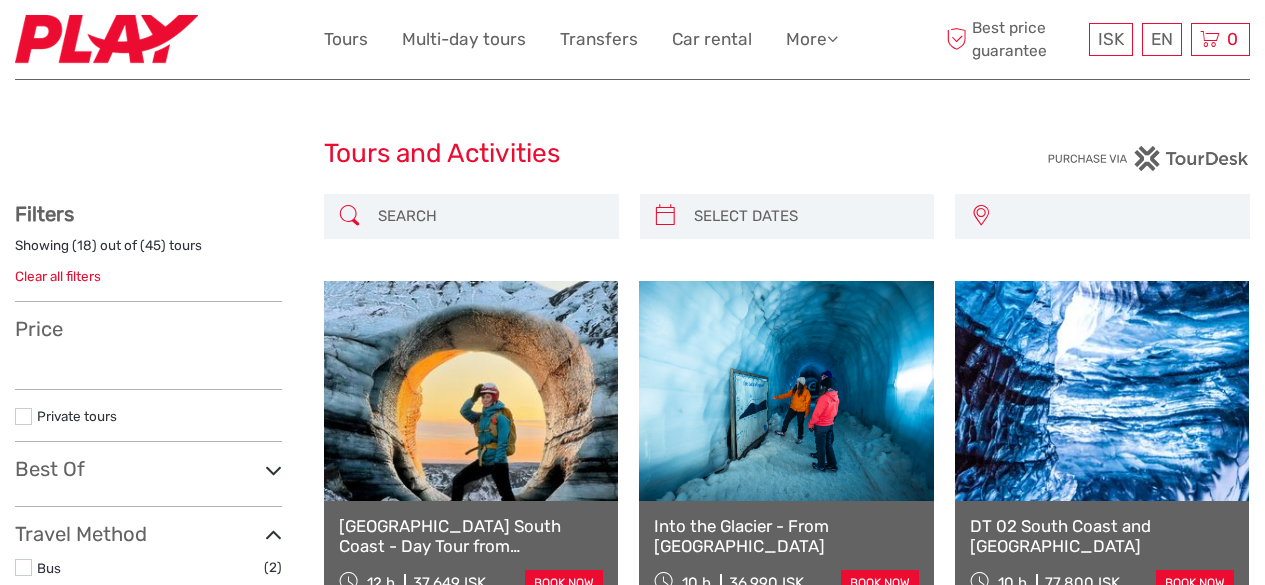 select 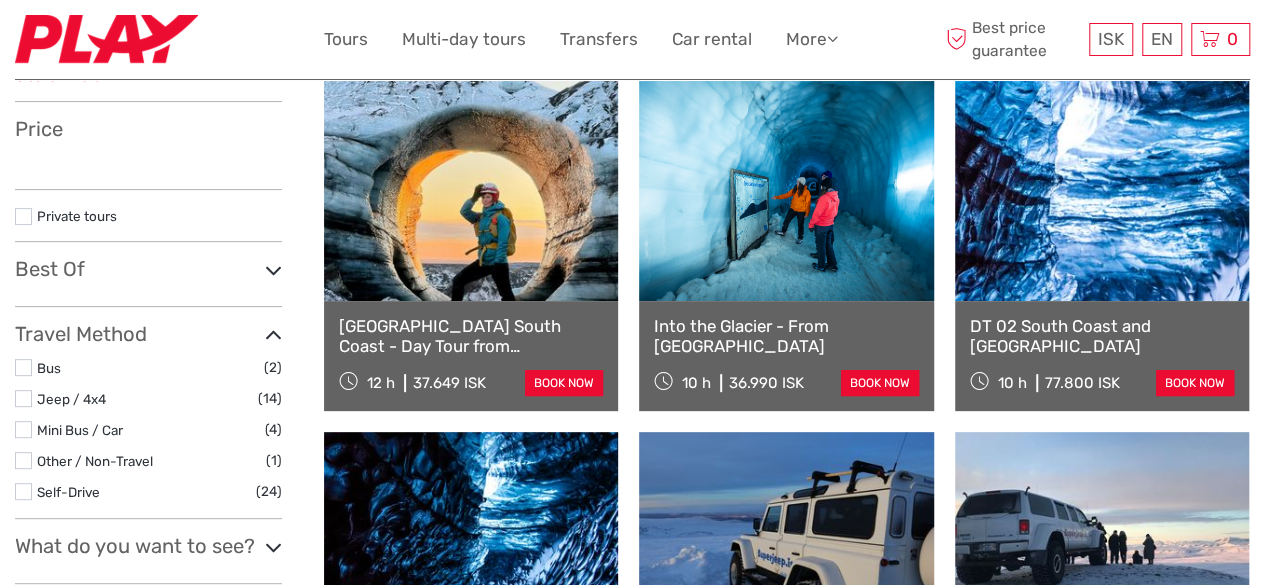 scroll, scrollTop: 200, scrollLeft: 0, axis: vertical 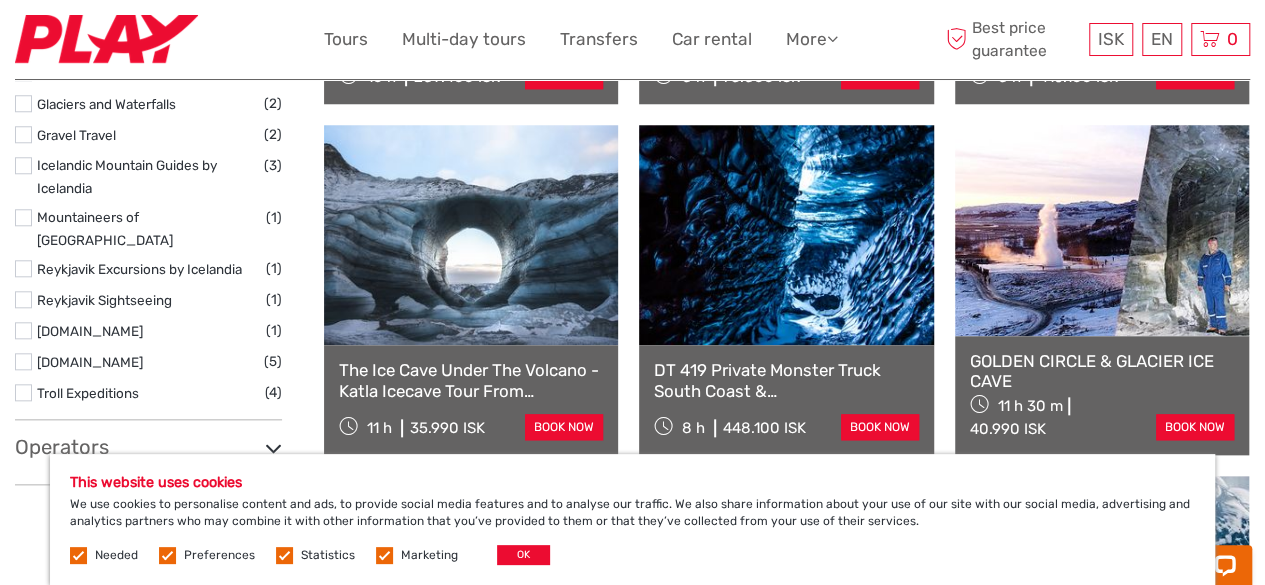 click at bounding box center [1102, 230] 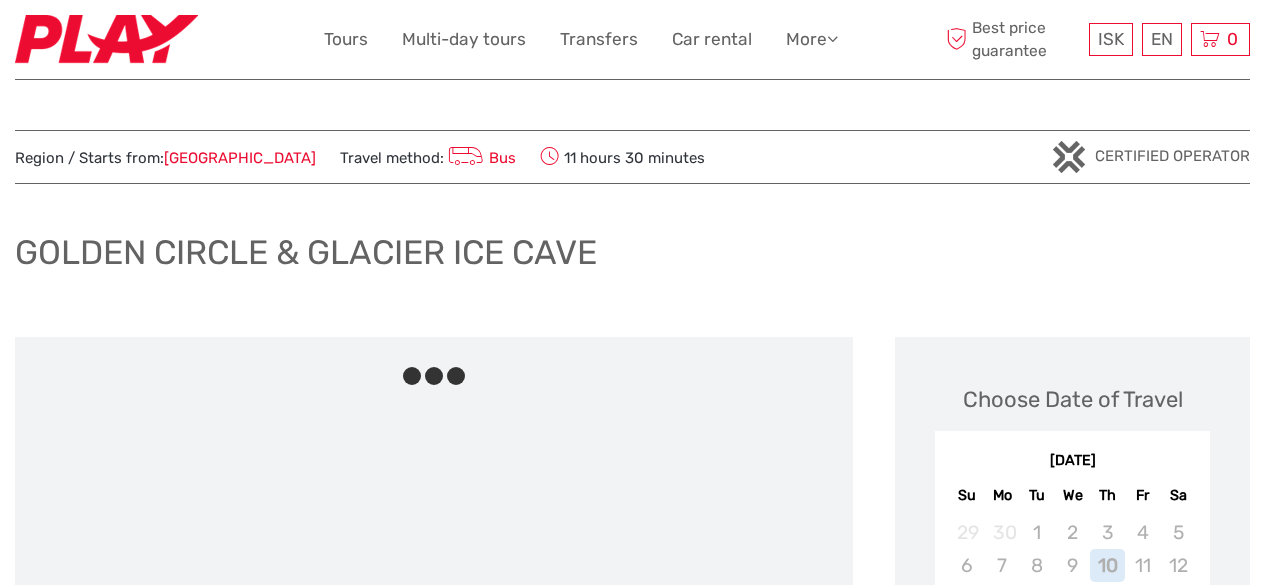 scroll, scrollTop: 0, scrollLeft: 0, axis: both 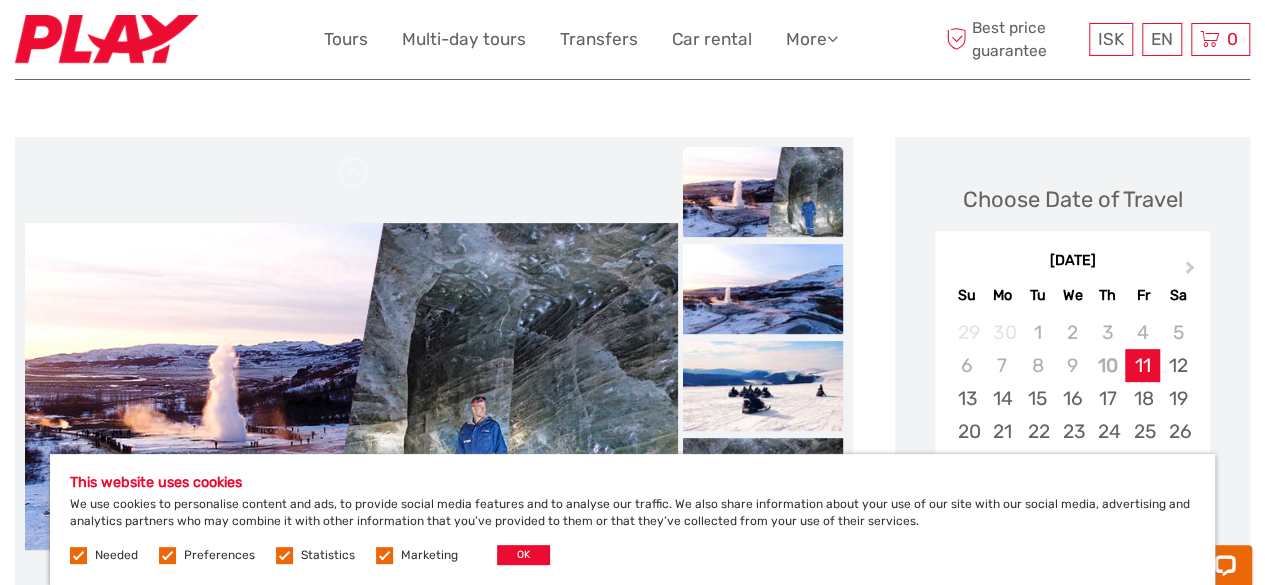 click at bounding box center [763, 192] 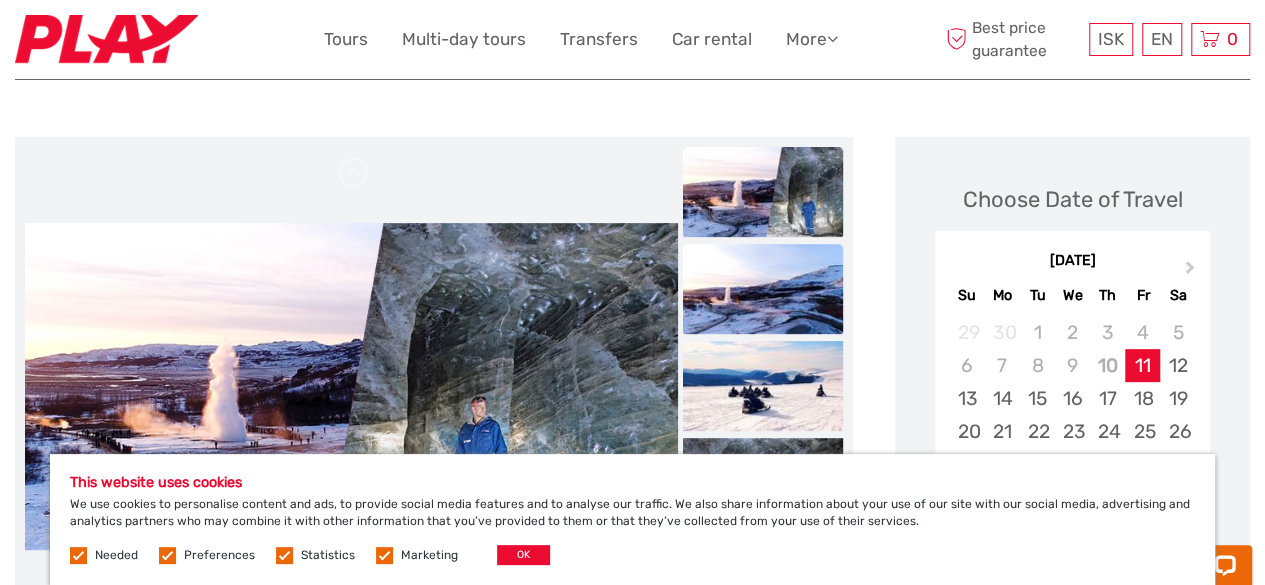 click at bounding box center (763, 289) 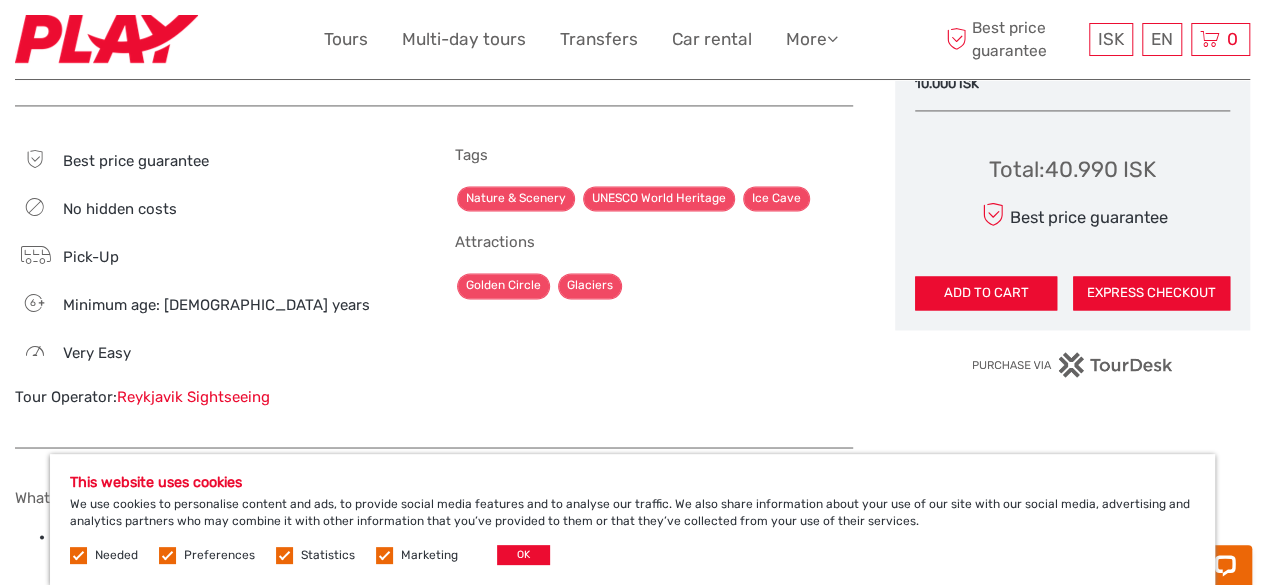 scroll, scrollTop: 1600, scrollLeft: 0, axis: vertical 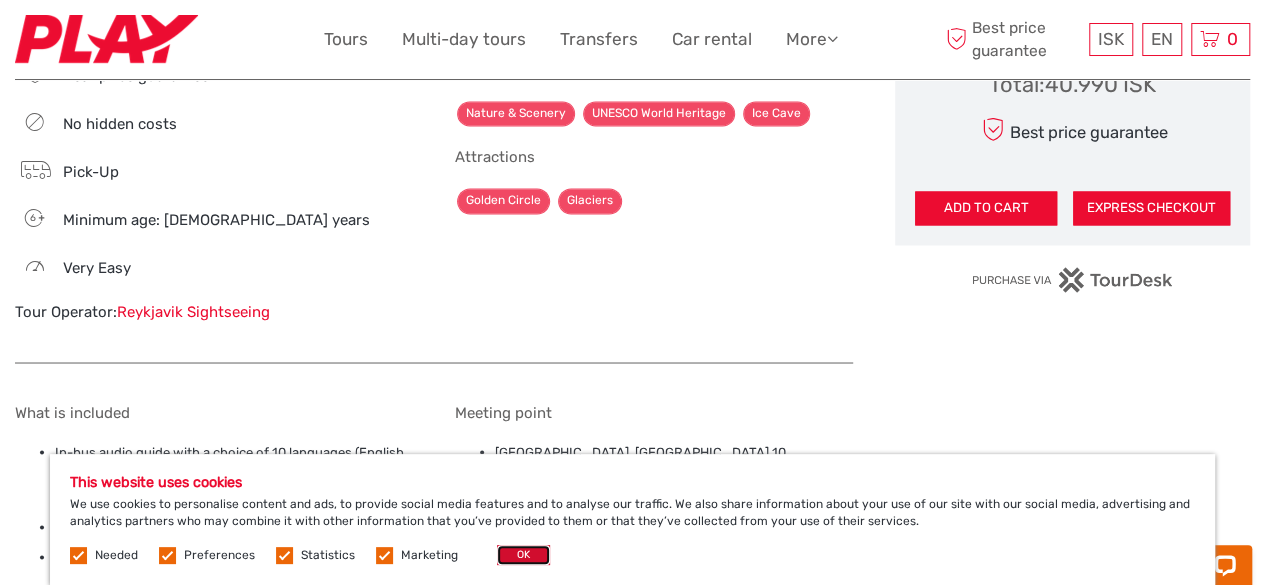 click on "OK" at bounding box center (523, 555) 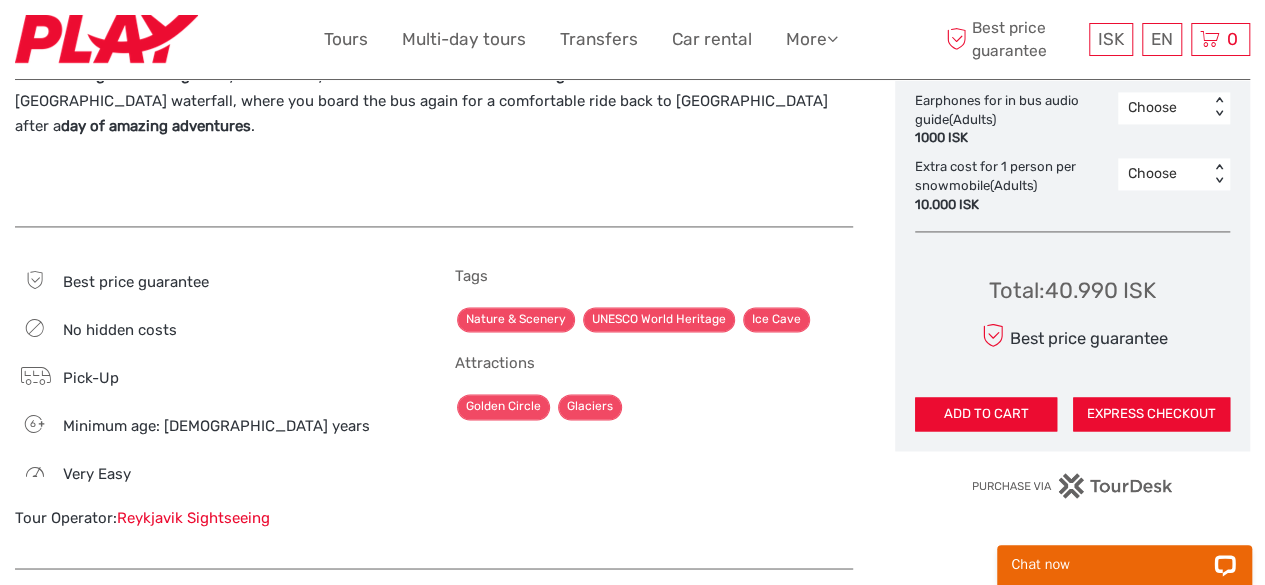 scroll, scrollTop: 1400, scrollLeft: 0, axis: vertical 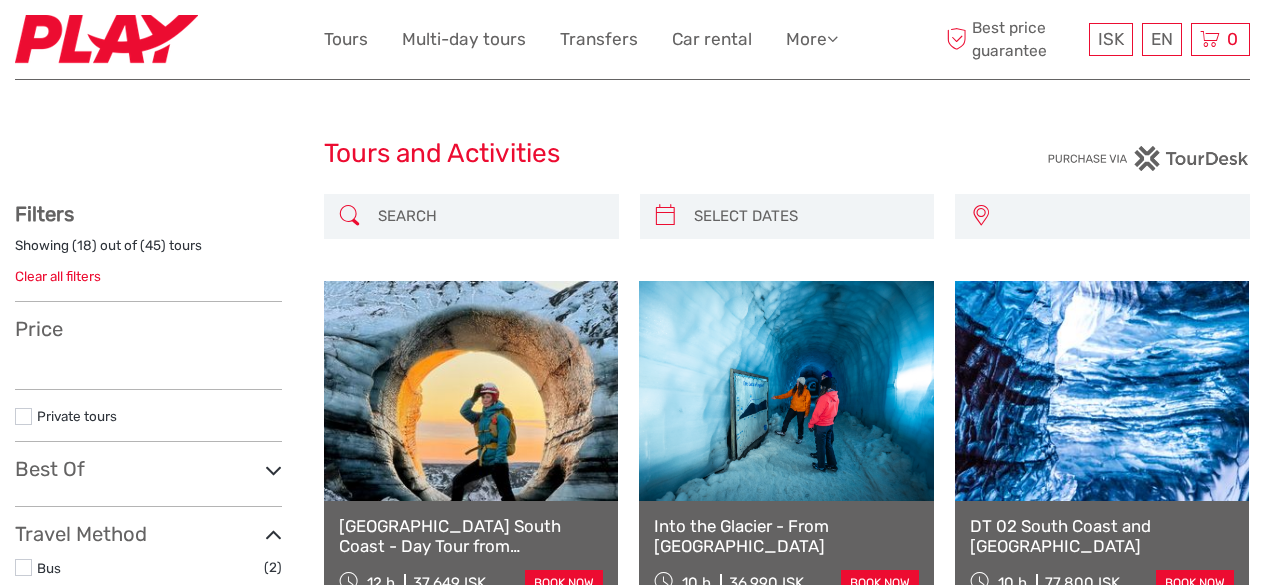 select 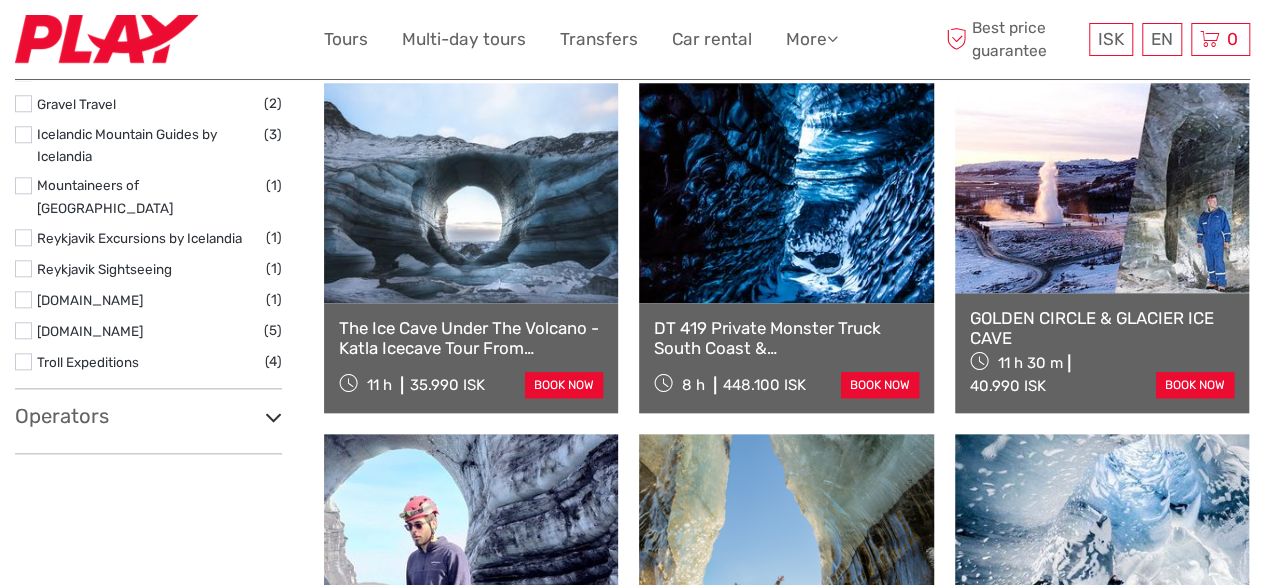select 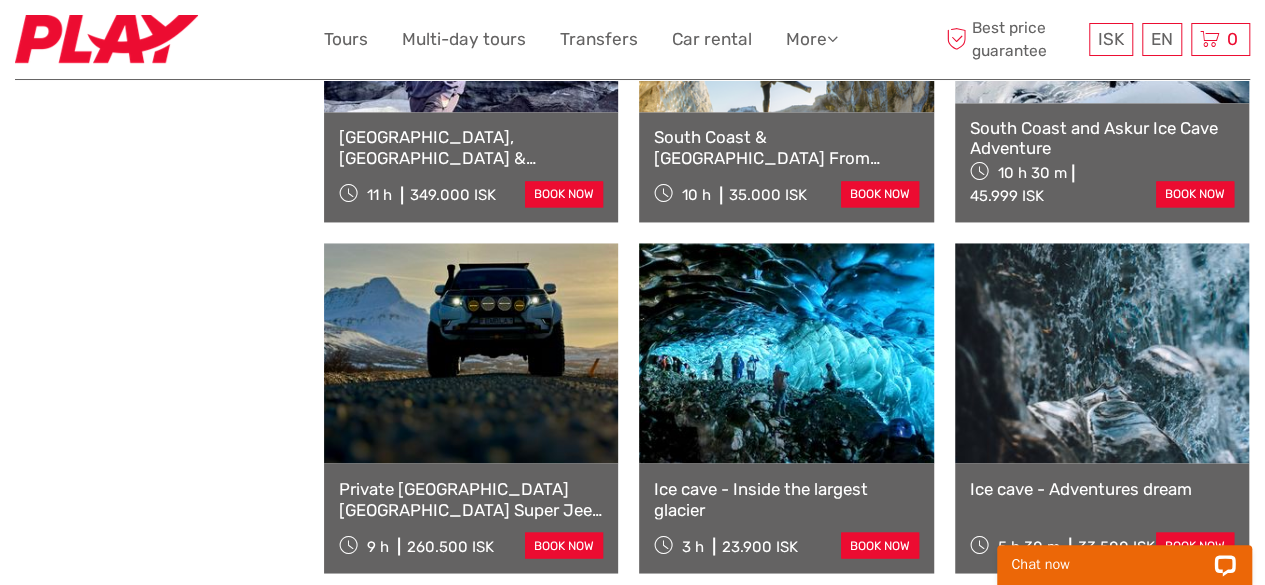 scroll, scrollTop: 0, scrollLeft: 0, axis: both 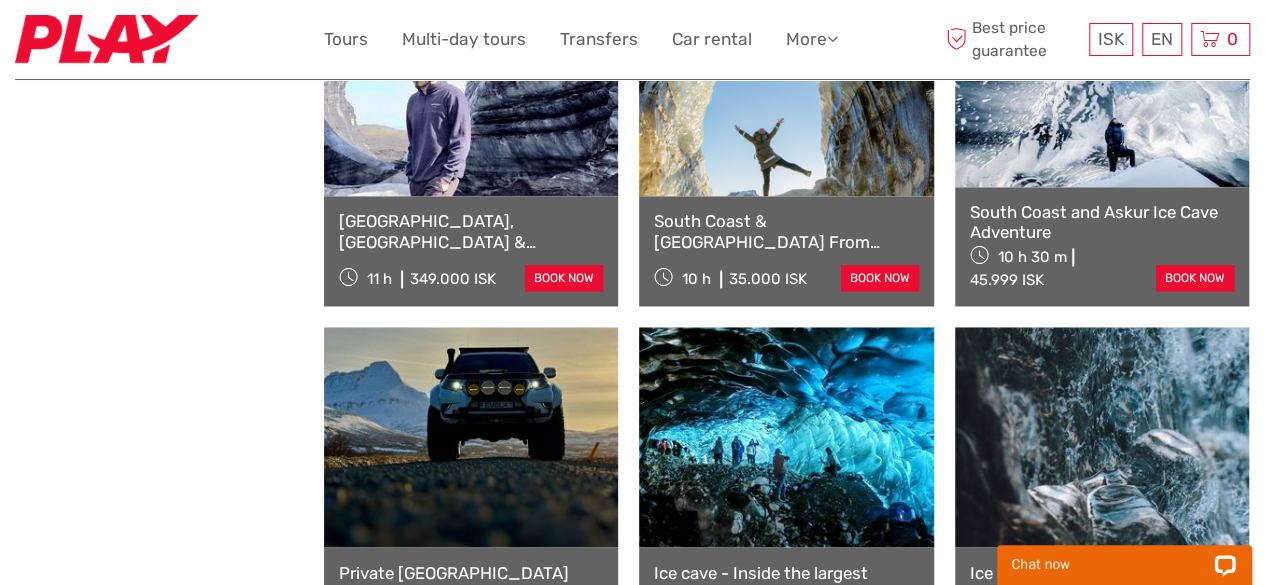 click at bounding box center (786, 437) 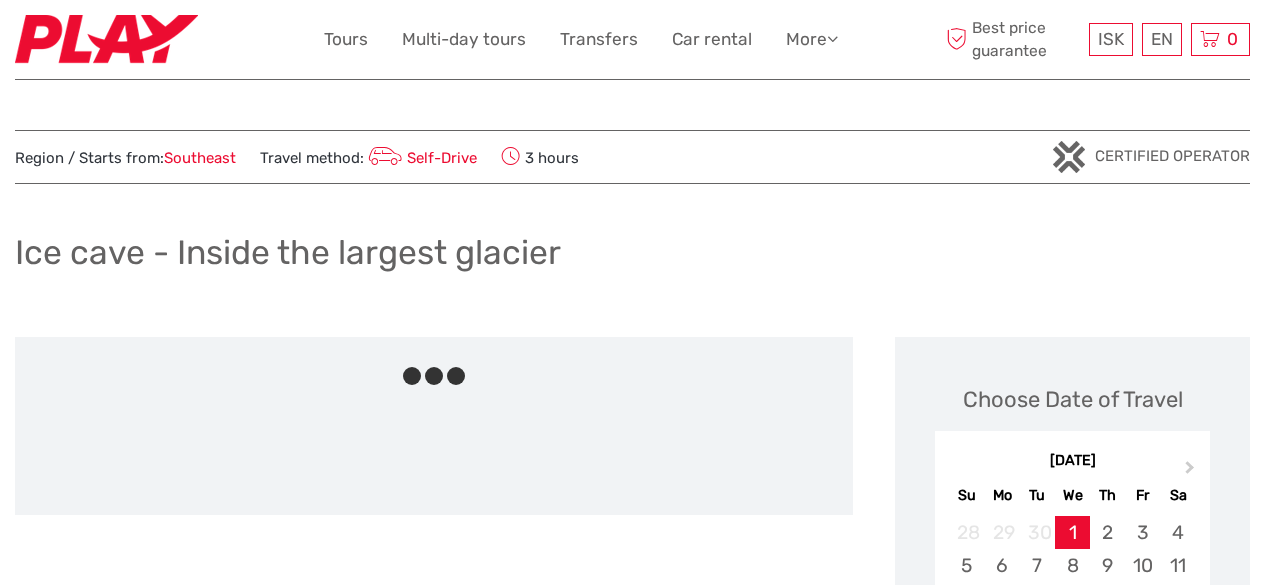 scroll, scrollTop: 0, scrollLeft: 0, axis: both 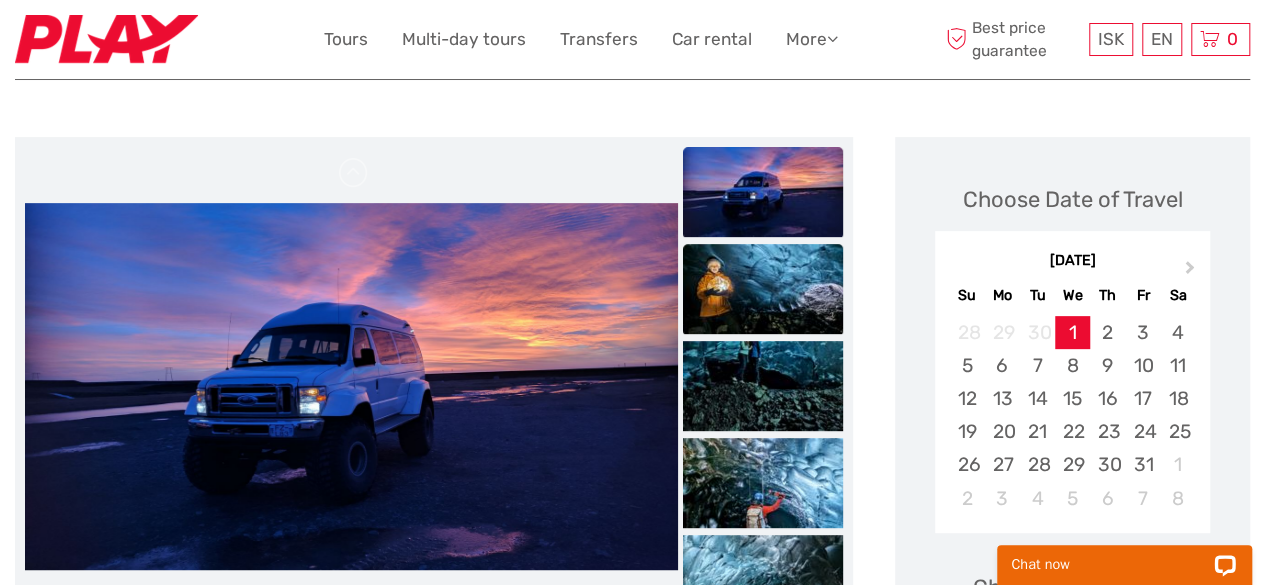 click at bounding box center (763, 289) 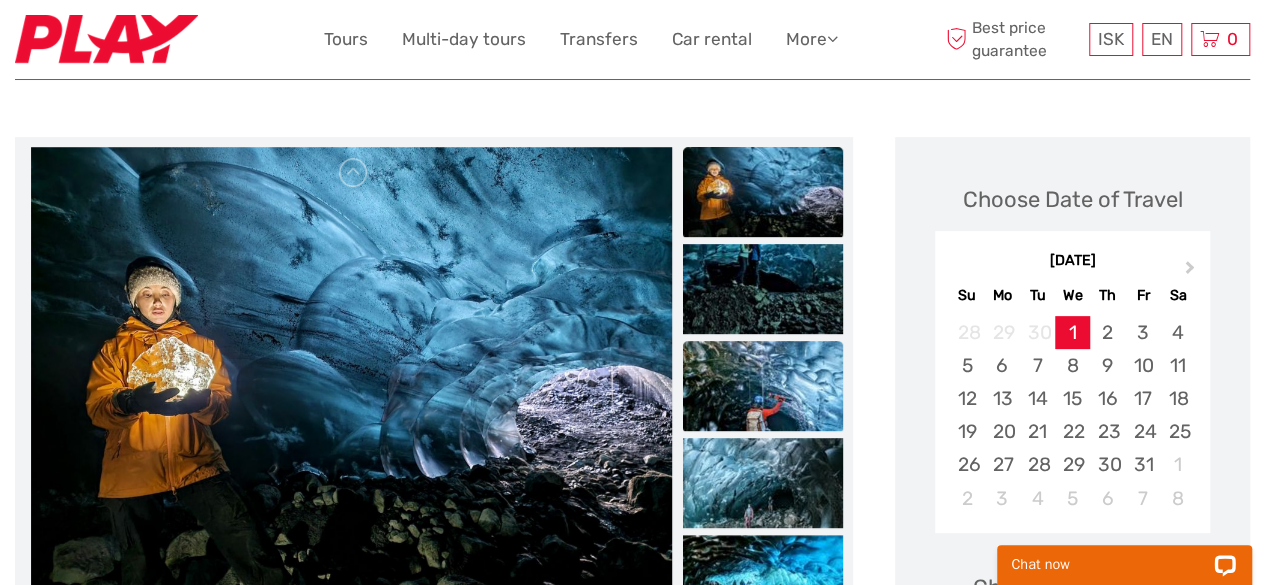 click at bounding box center [763, 386] 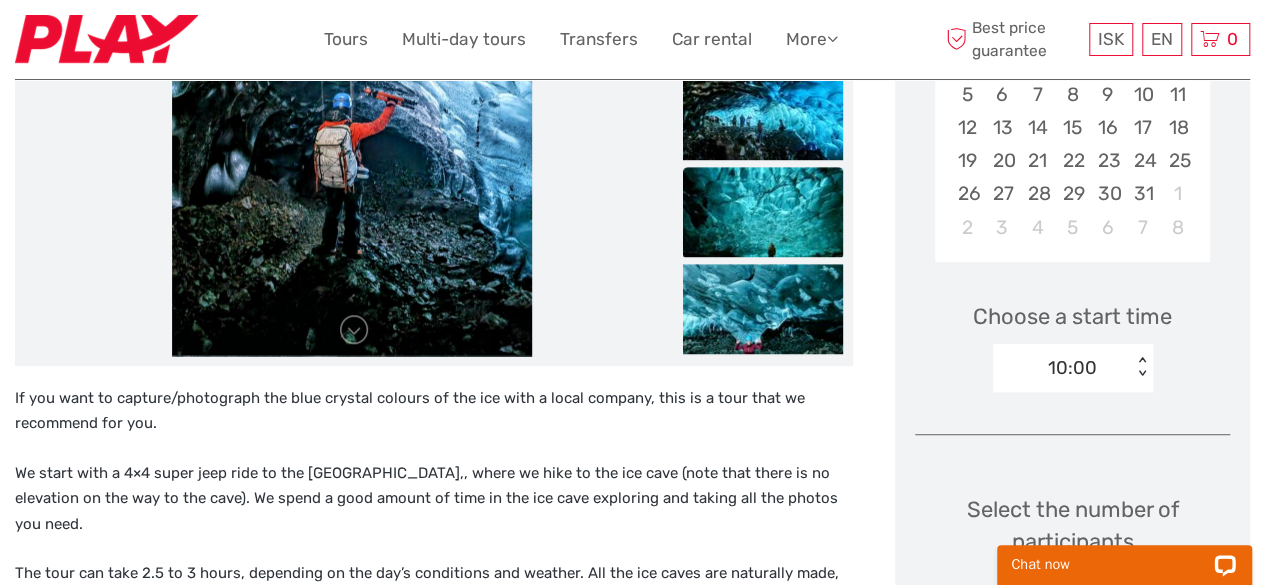 scroll, scrollTop: 500, scrollLeft: 0, axis: vertical 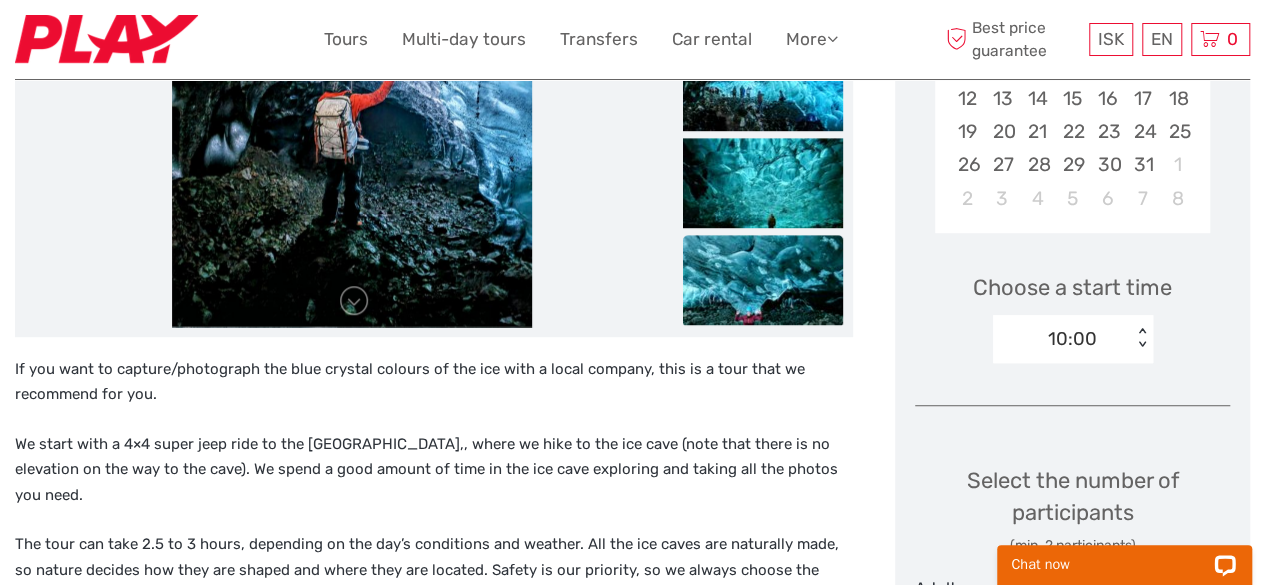 click at bounding box center [763, 280] 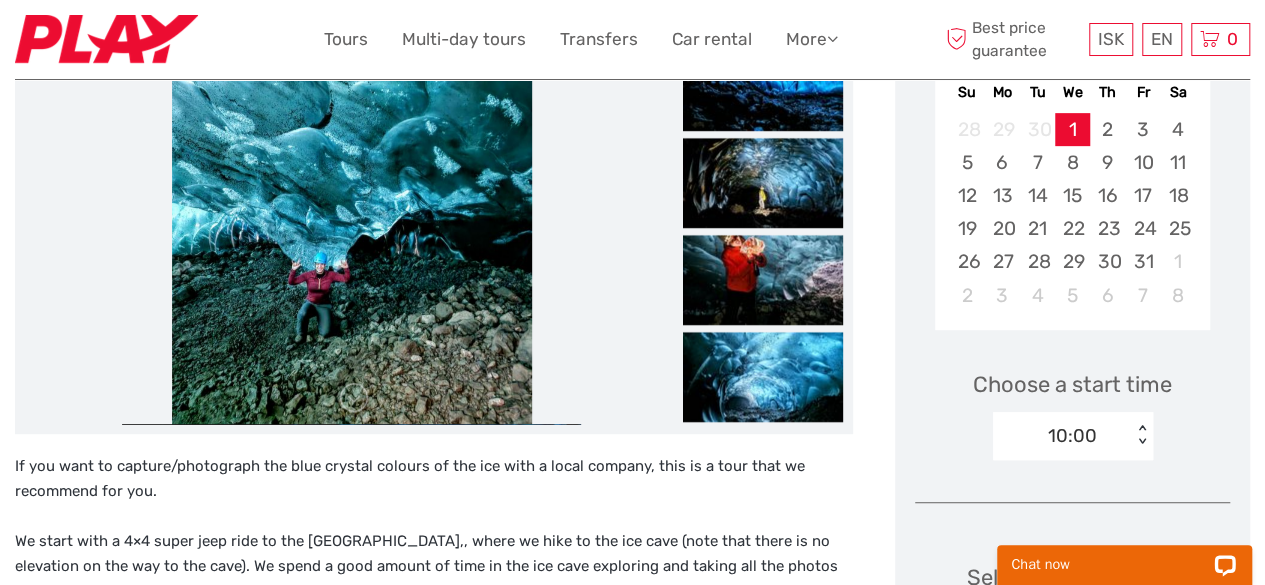 scroll, scrollTop: 300, scrollLeft: 0, axis: vertical 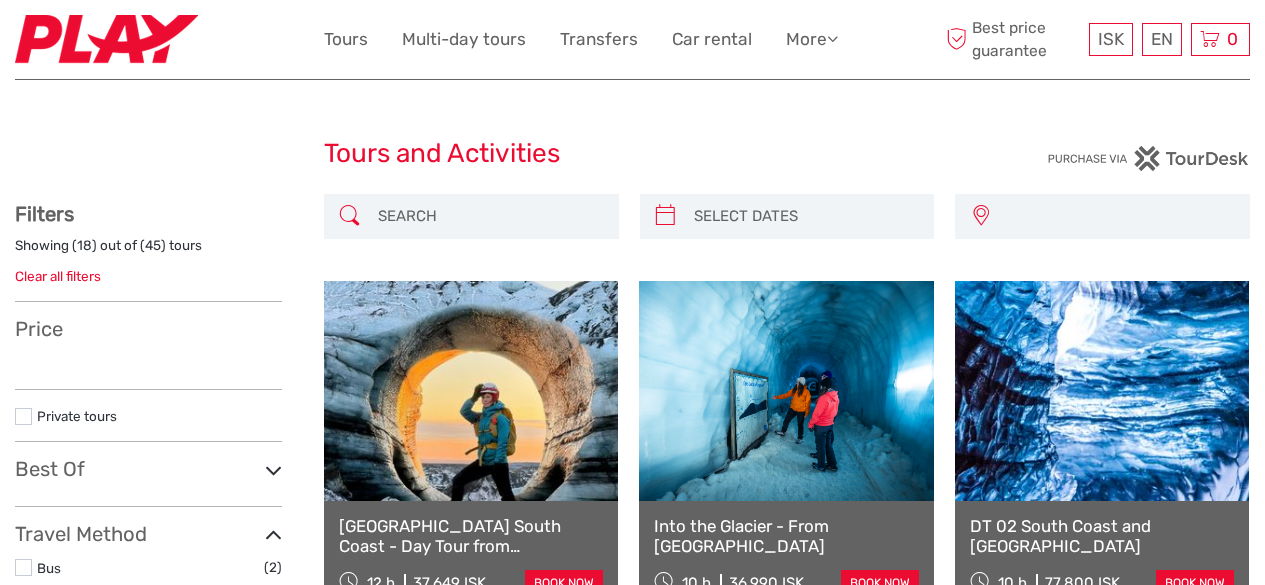 select 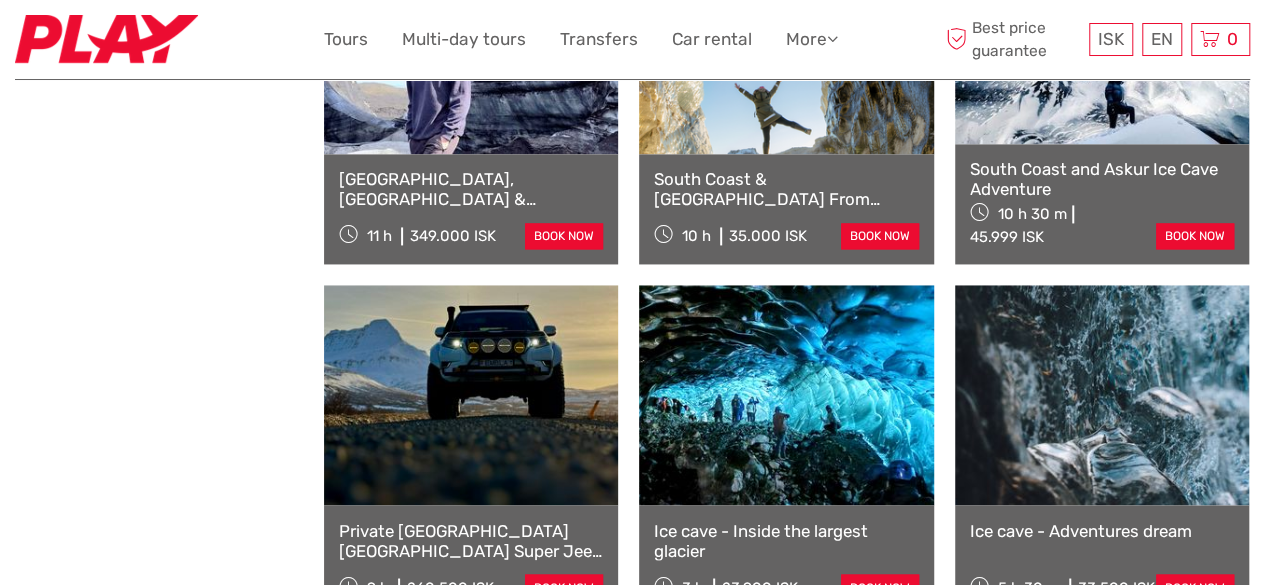 select 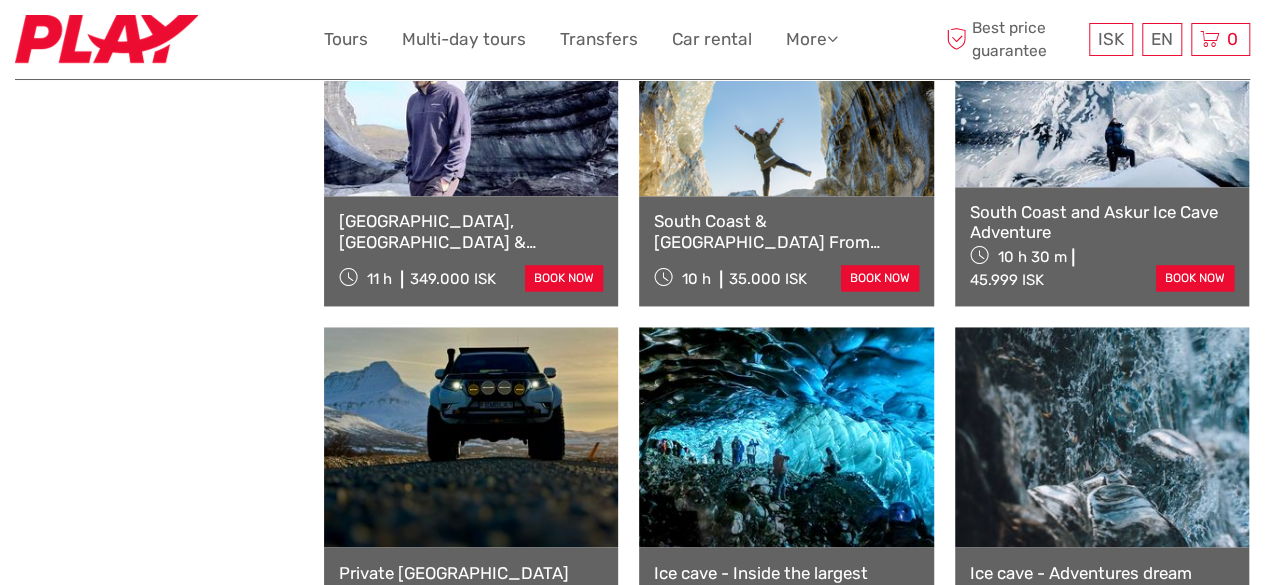 scroll, scrollTop: 0, scrollLeft: 0, axis: both 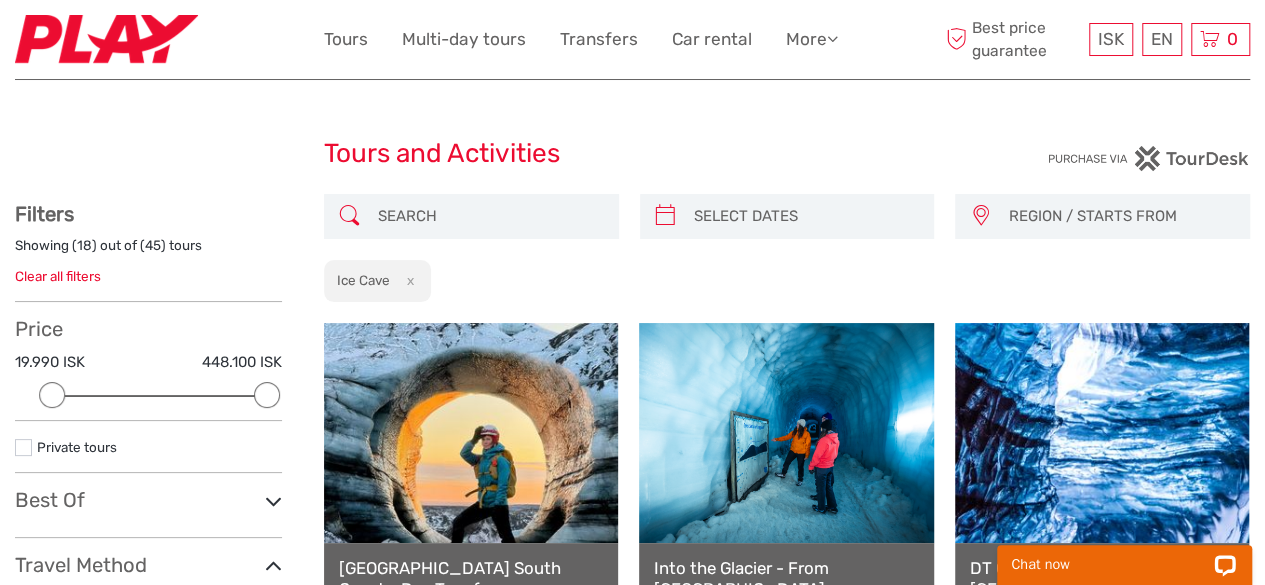 click at bounding box center [471, 433] 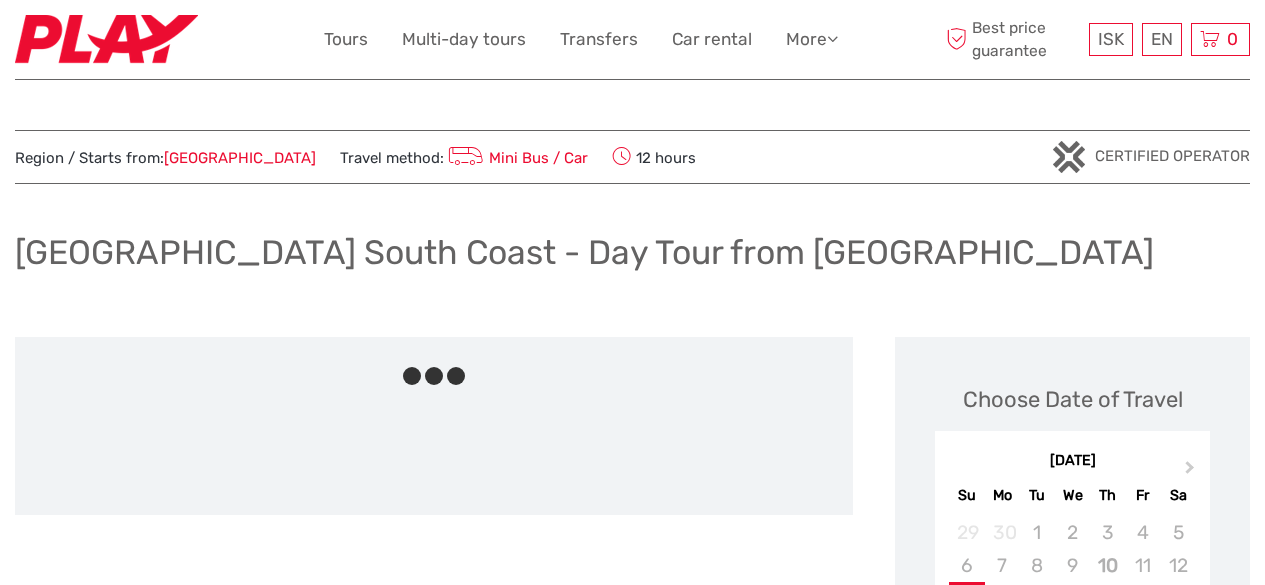 scroll, scrollTop: 0, scrollLeft: 0, axis: both 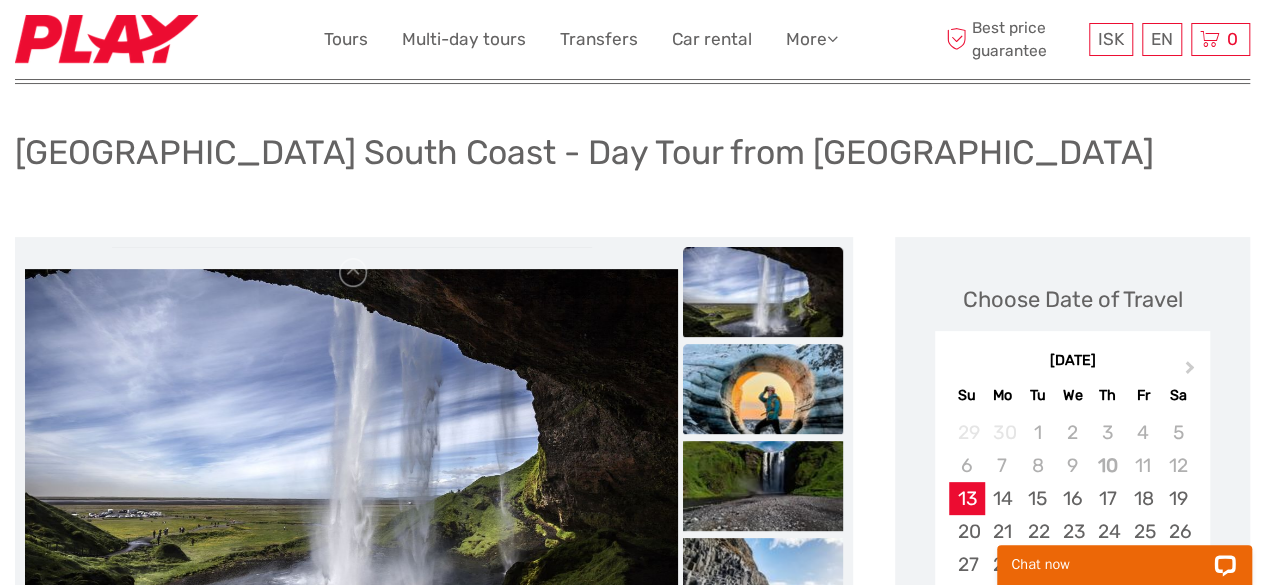 click at bounding box center [763, 389] 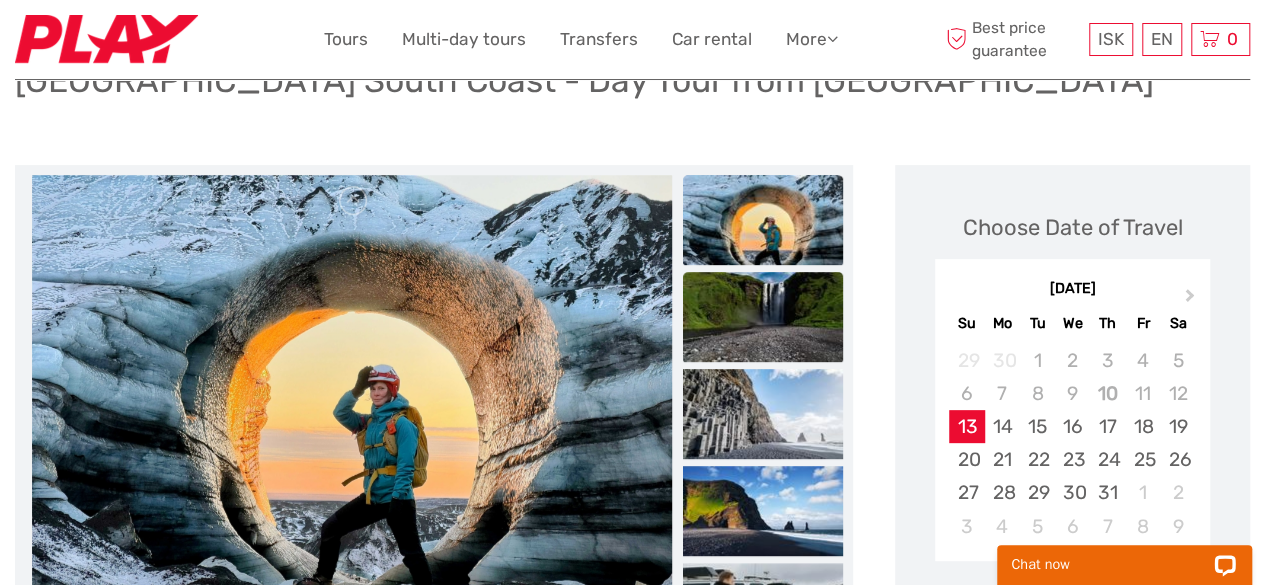 scroll, scrollTop: 300, scrollLeft: 0, axis: vertical 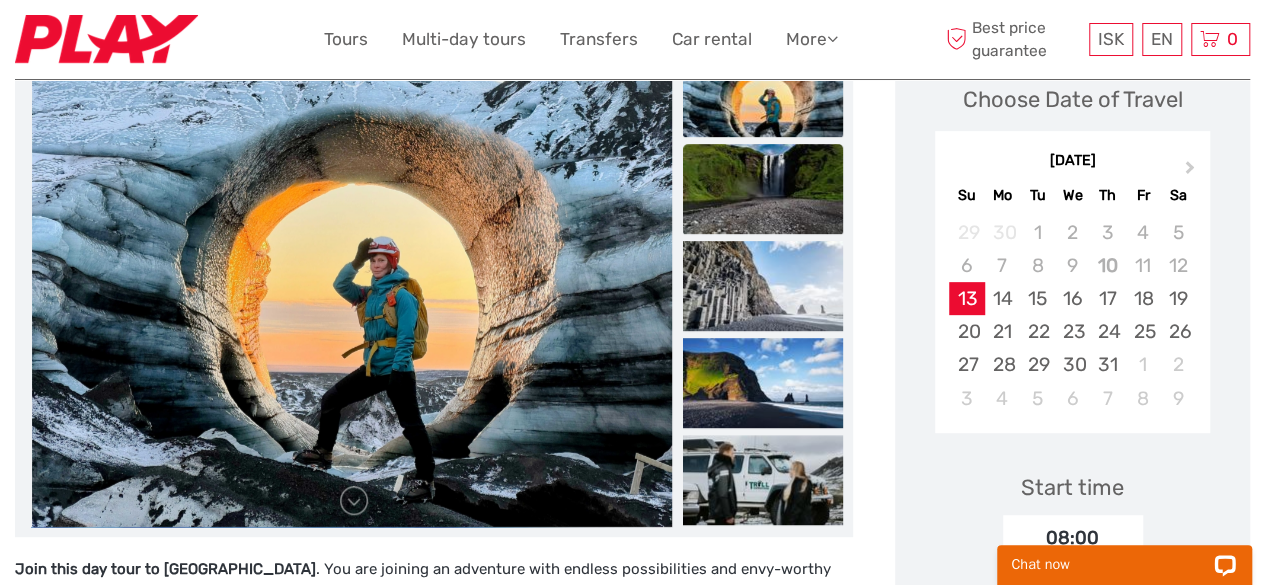 click at bounding box center (763, 189) 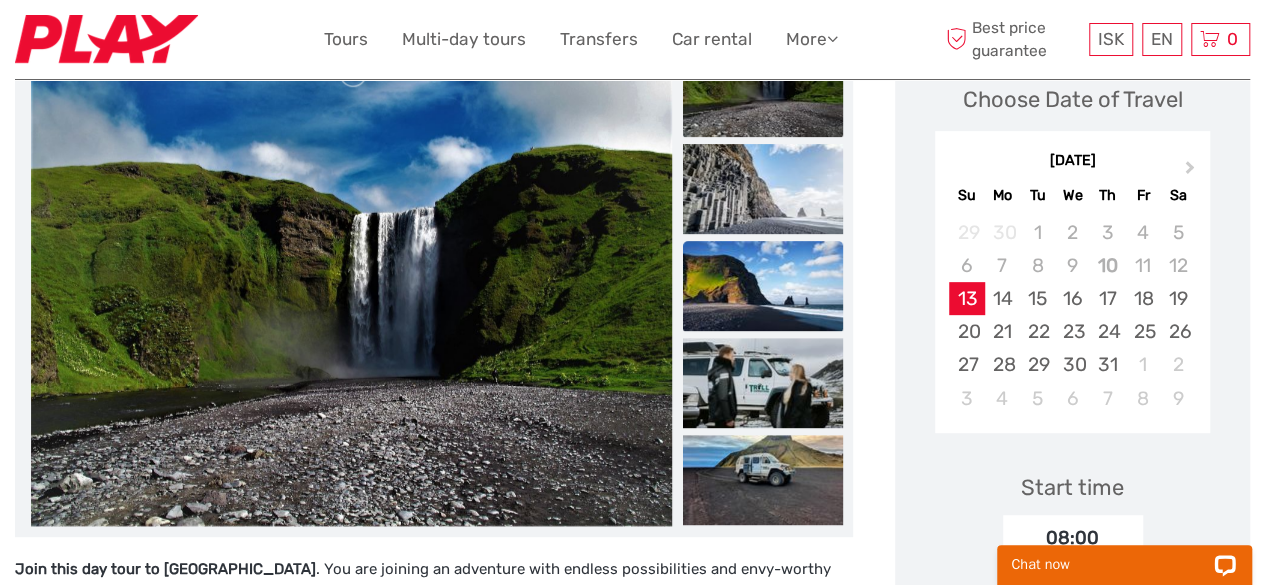 click at bounding box center [763, 286] 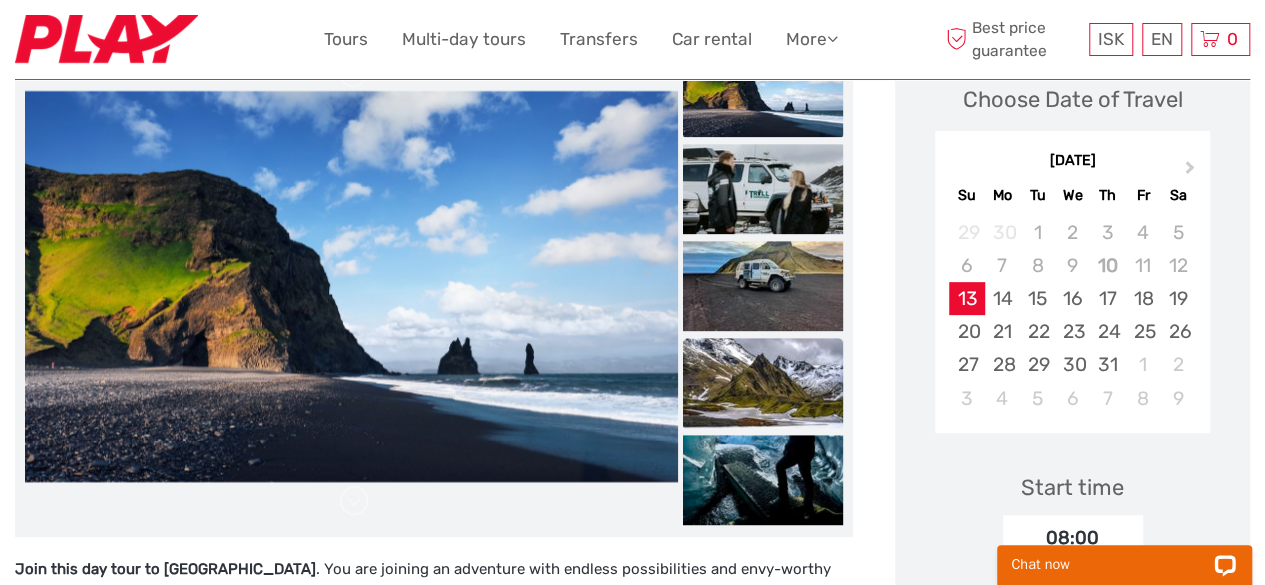 click at bounding box center (763, 383) 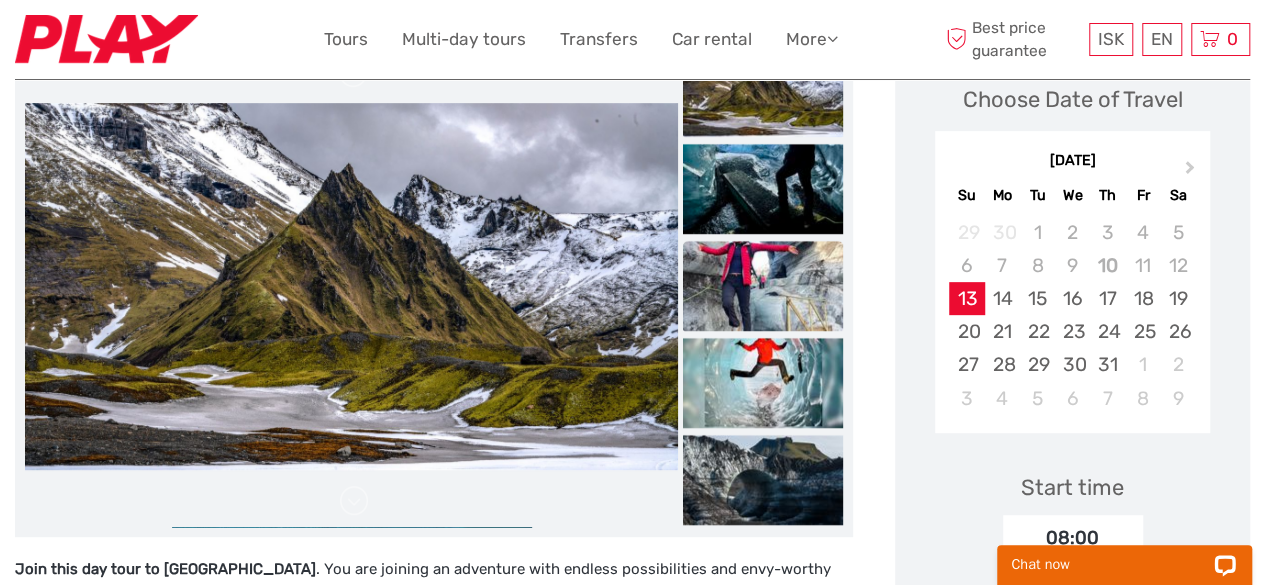 click at bounding box center (763, 286) 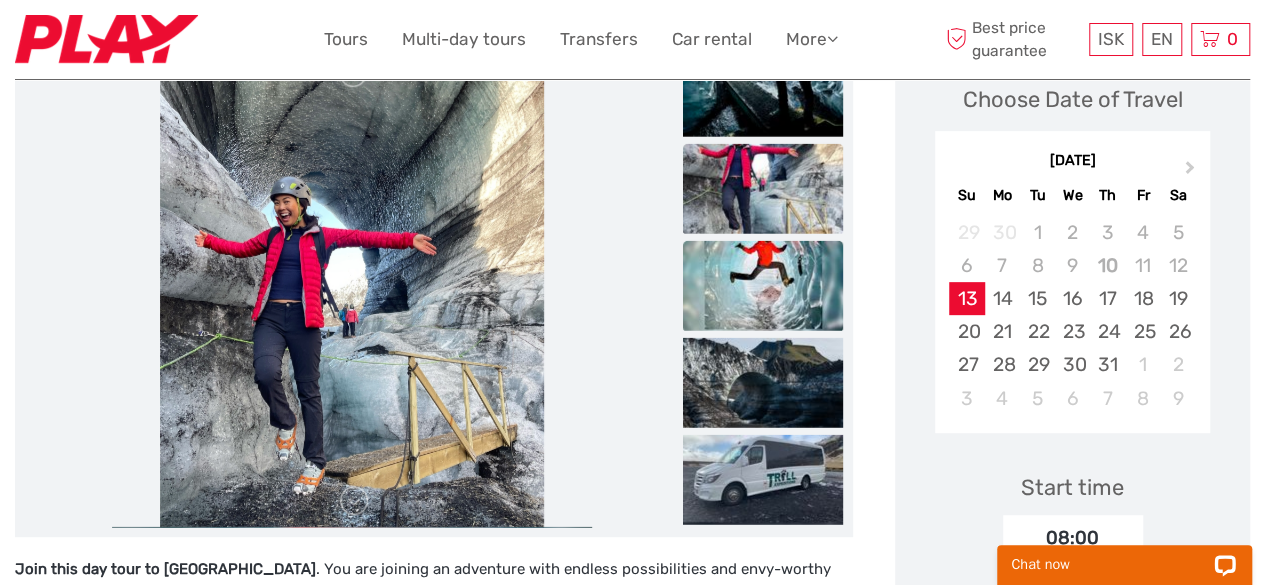 click at bounding box center [763, 285] 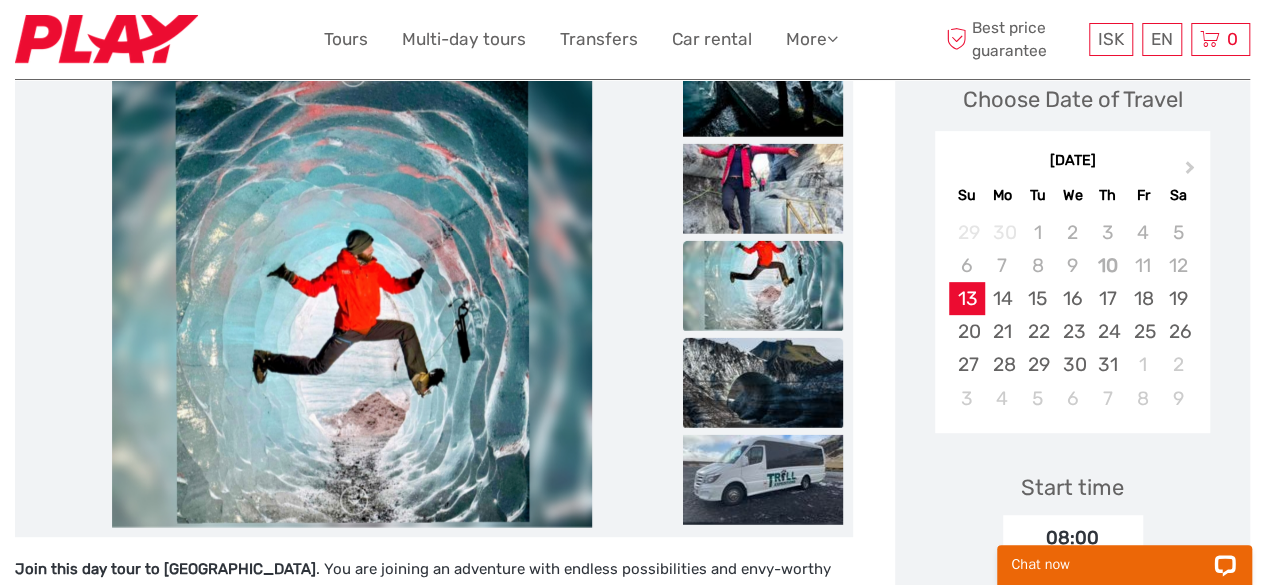 click at bounding box center [763, 382] 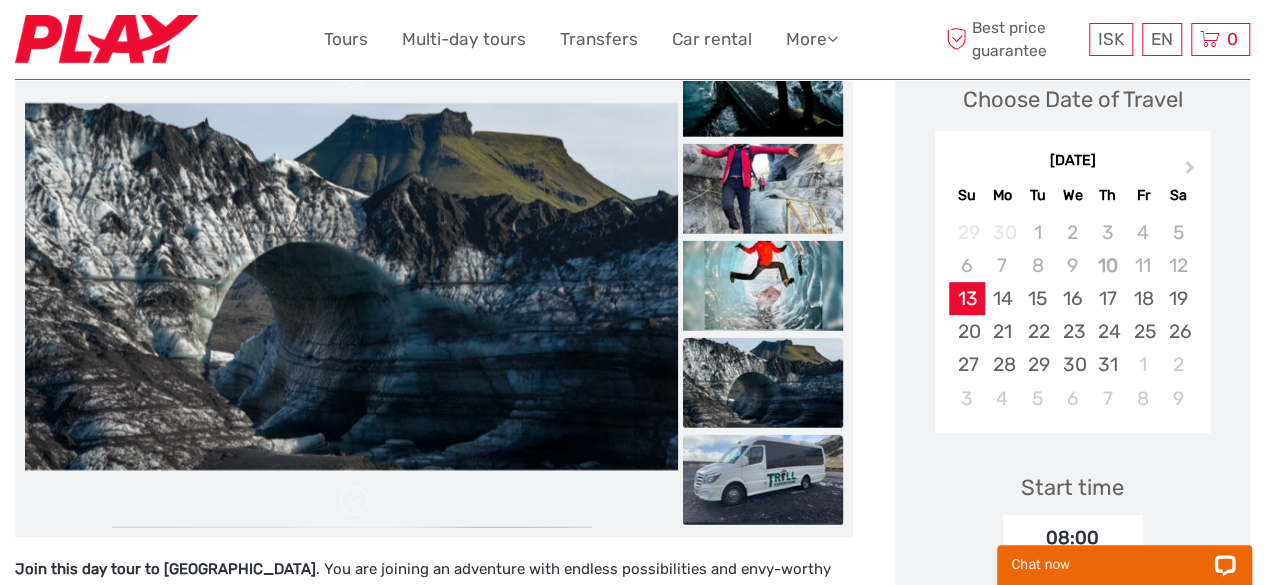 click at bounding box center (763, 479) 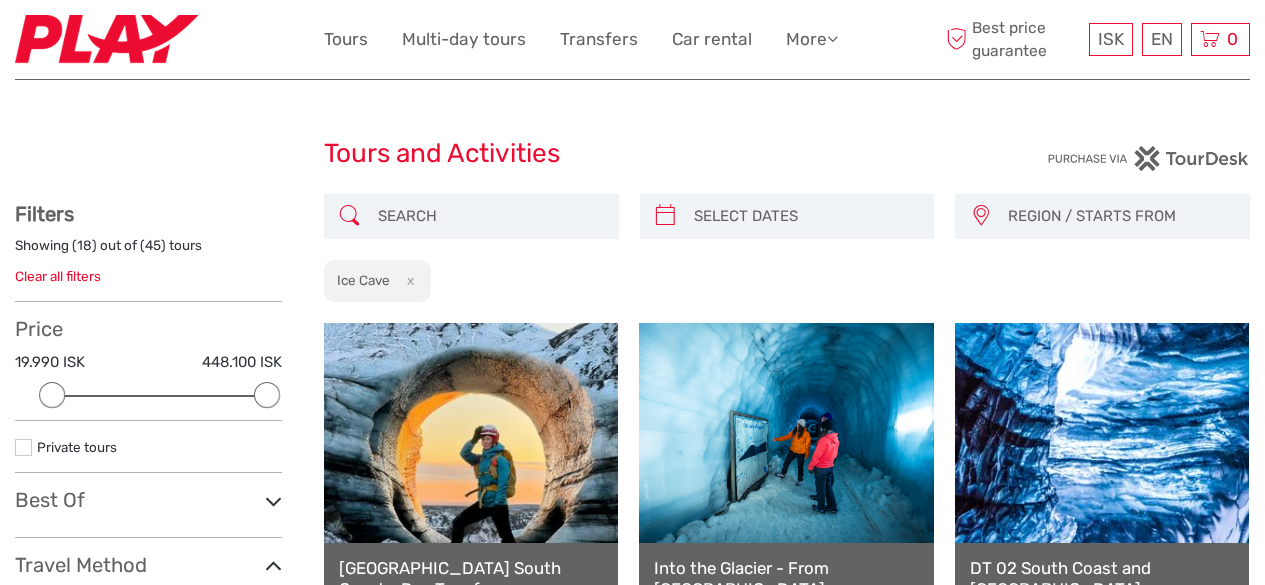 select 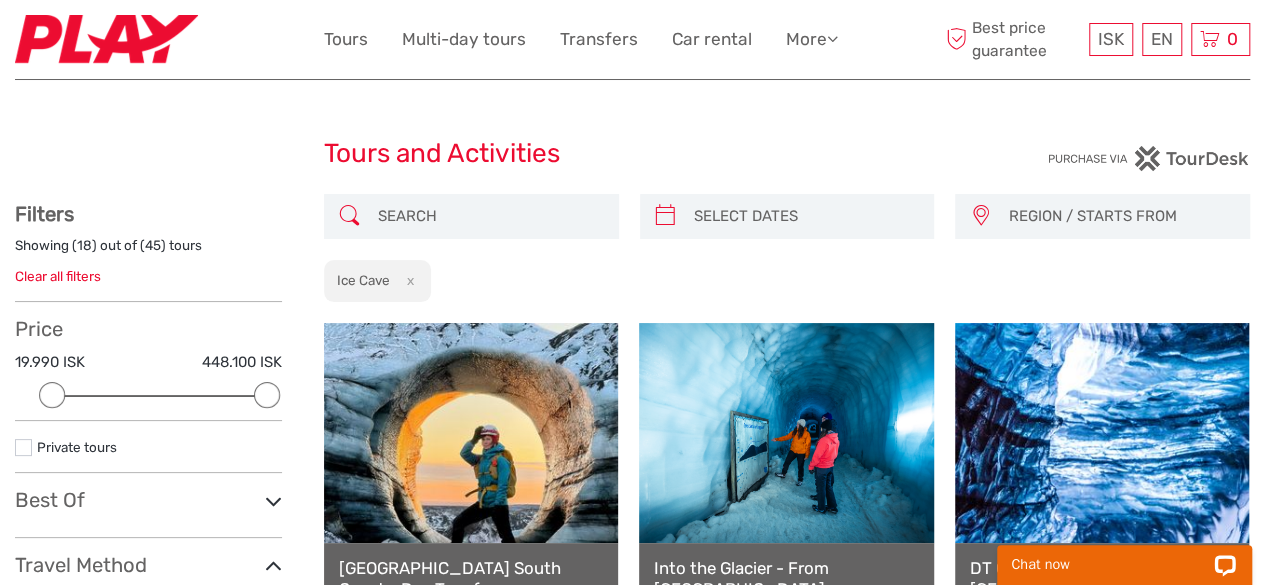 scroll, scrollTop: 0, scrollLeft: 0, axis: both 